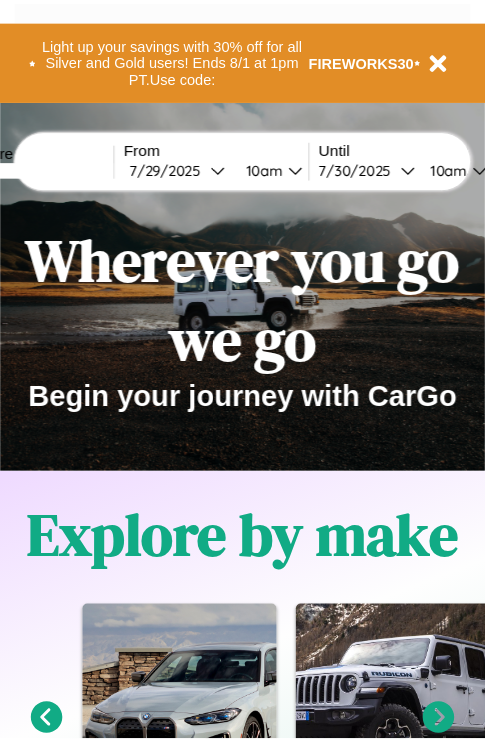 scroll, scrollTop: 0, scrollLeft: 0, axis: both 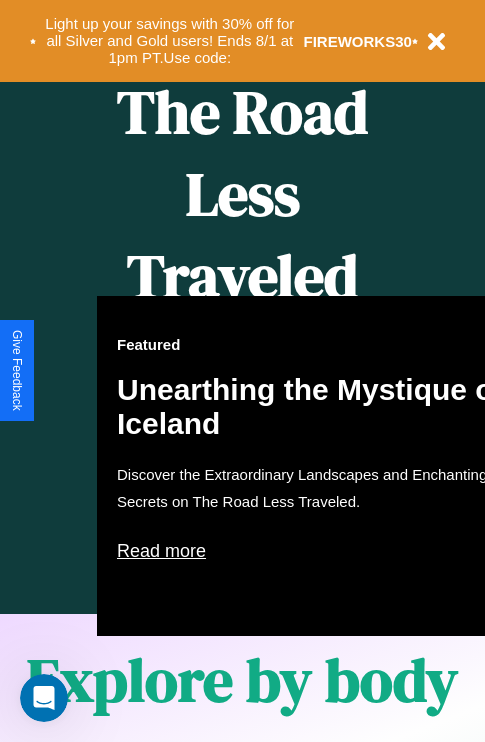 click on "Featured Unearthing the Mystique of Iceland Discover the Extraordinary Landscapes and Enchanting Secrets on The Road Less Traveled. Read more" at bounding box center [317, 466] 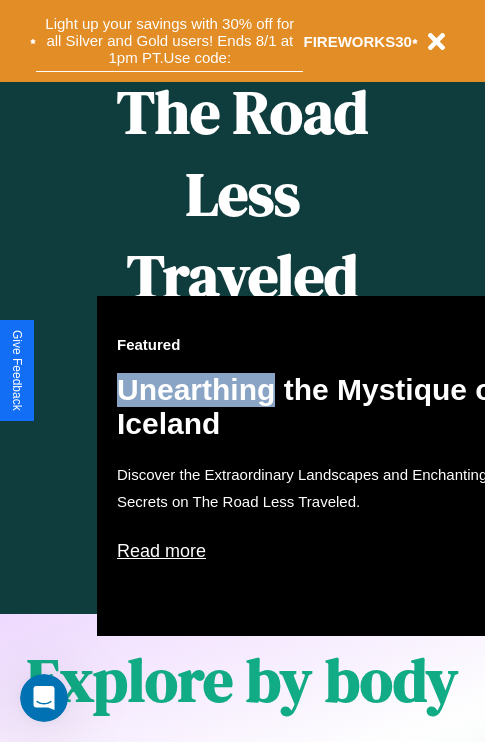 click on "Light up your savings with 30% off for all Silver and Gold users! Ends 8/1 at 1pm PT.  Use code:" at bounding box center [169, 41] 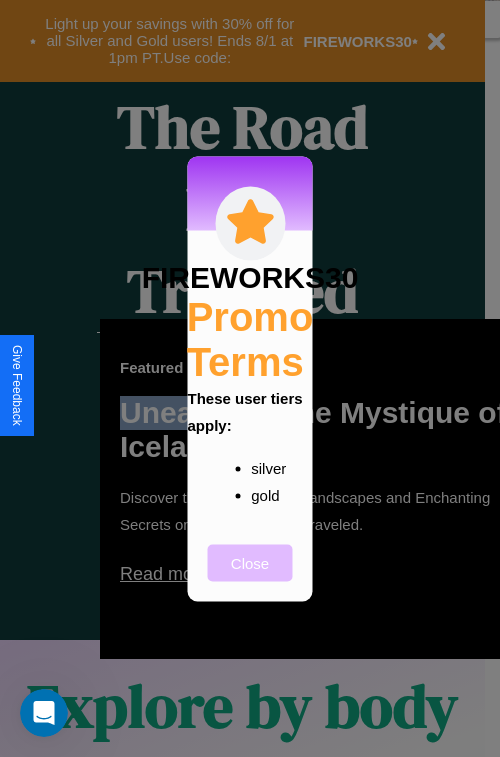 click on "Close" at bounding box center [250, 562] 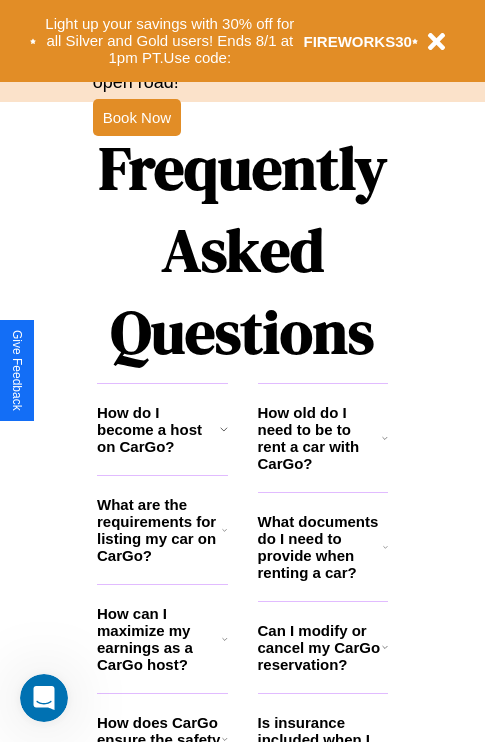 scroll, scrollTop: 2423, scrollLeft: 0, axis: vertical 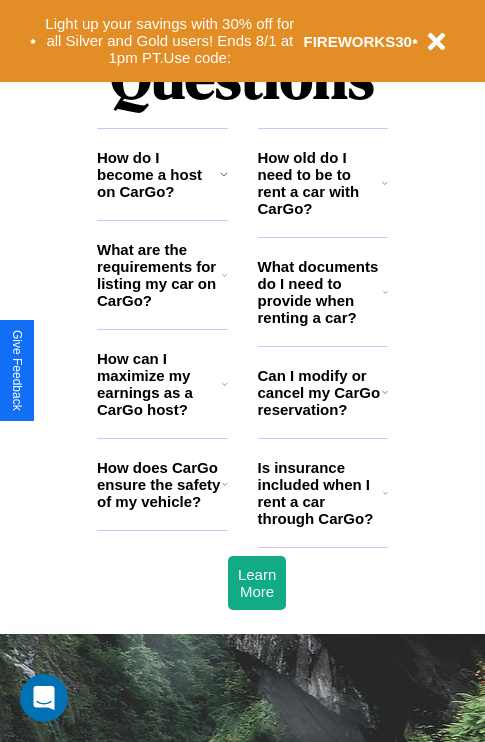 click on "How old do I need to be to rent a car with CarGo?" at bounding box center [320, 183] 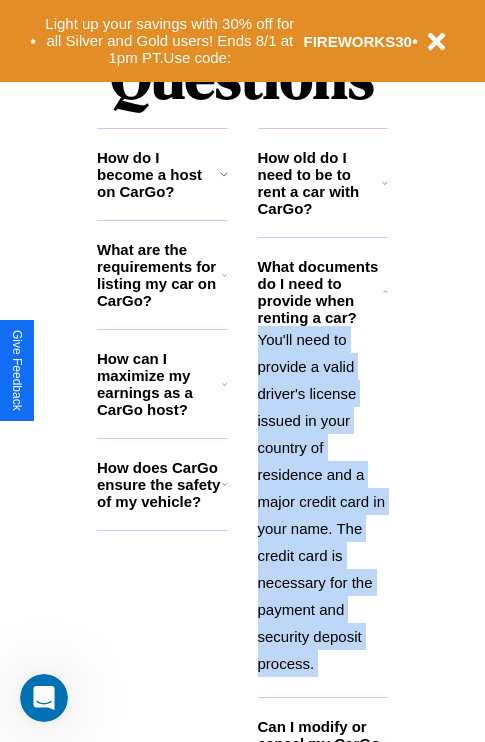 scroll, scrollTop: 2503, scrollLeft: 0, axis: vertical 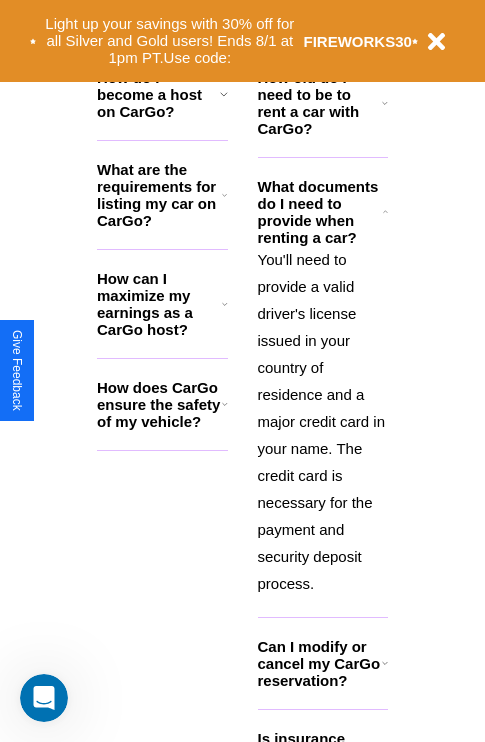 click on "Can I modify or cancel my CarGo reservation?" at bounding box center (320, 663) 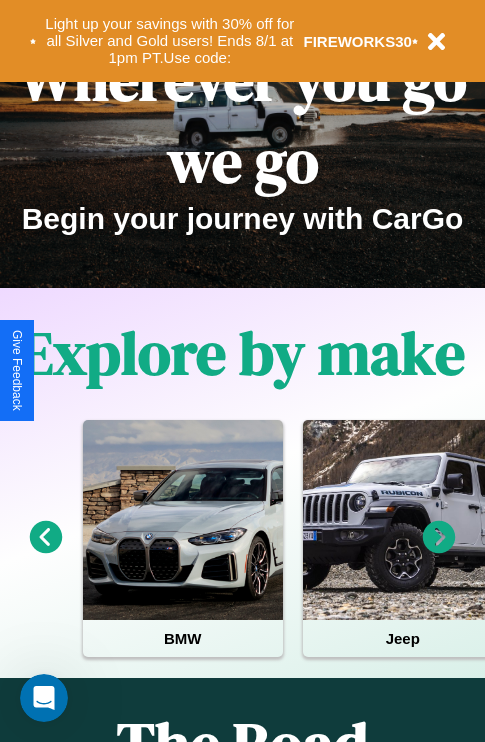 scroll, scrollTop: 0, scrollLeft: 0, axis: both 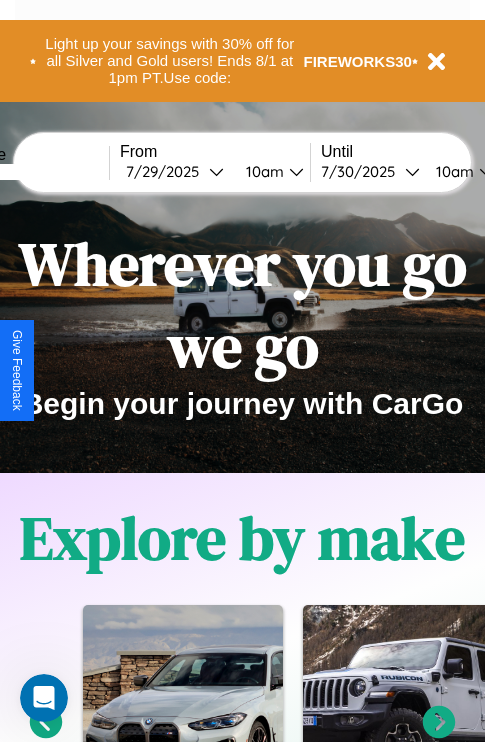 click at bounding box center (34, 172) 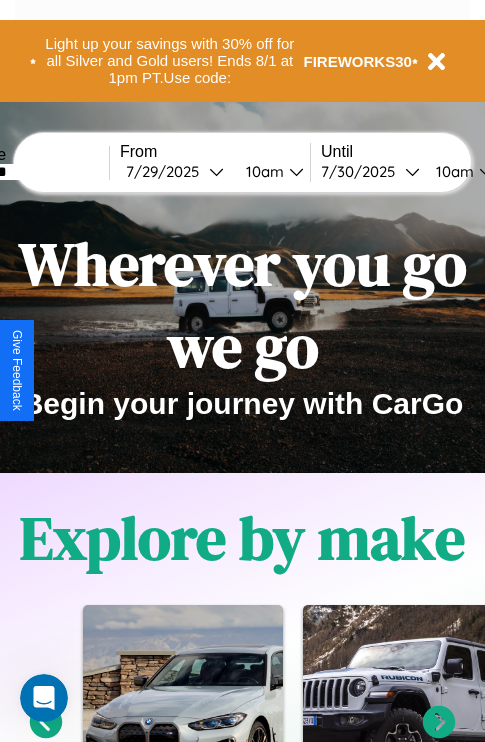 type on "********" 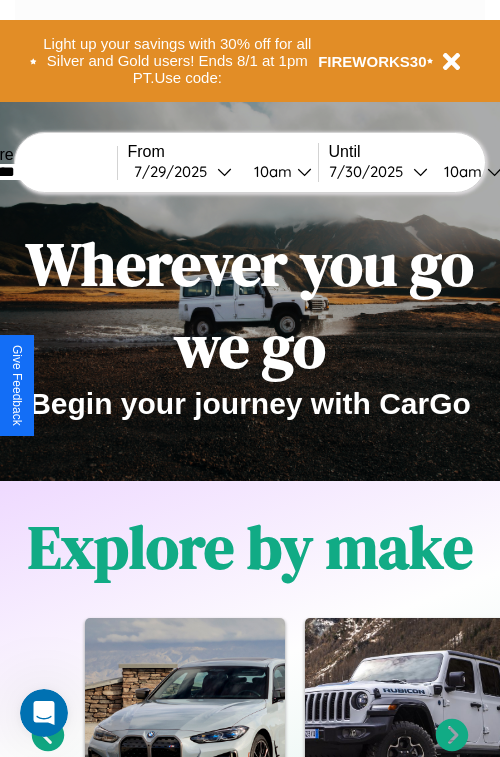 select on "*" 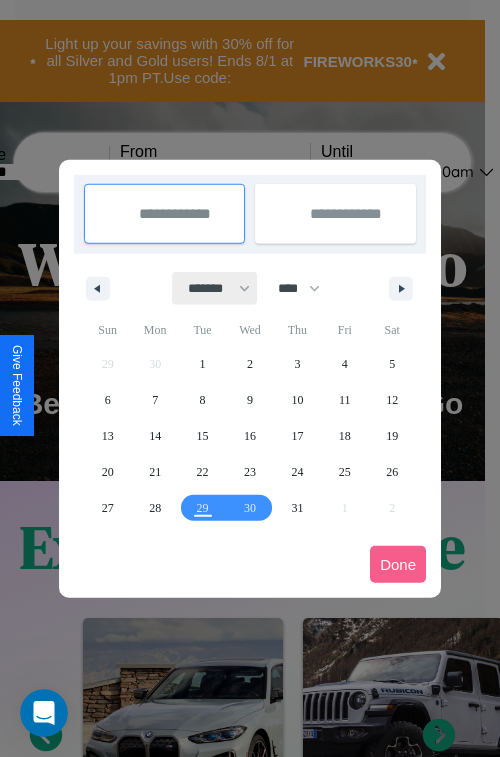 click on "******* ******** ***** ***** *** **** **** ****** ********* ******* ******** ********" at bounding box center (215, 288) 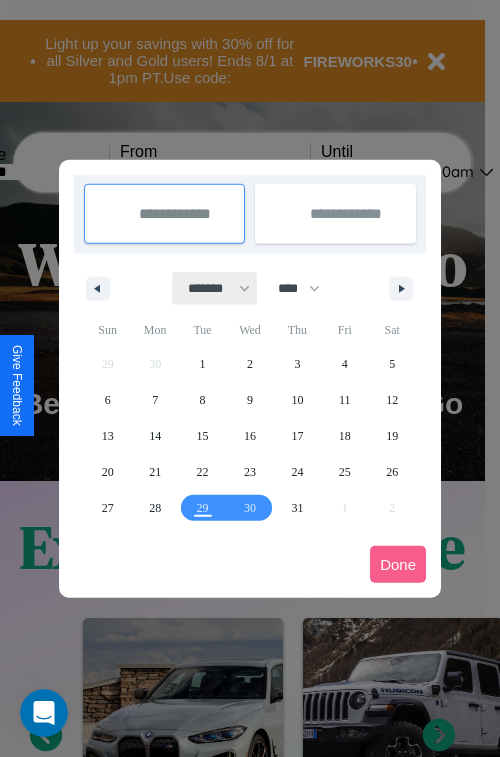select on "*" 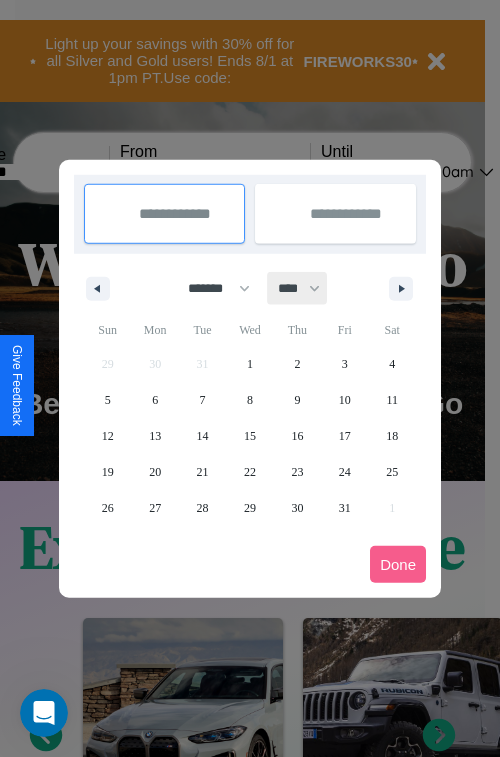 click on "**** **** **** **** **** **** **** **** **** **** **** **** **** **** **** **** **** **** **** **** **** **** **** **** **** **** **** **** **** **** **** **** **** **** **** **** **** **** **** **** **** **** **** **** **** **** **** **** **** **** **** **** **** **** **** **** **** **** **** **** **** **** **** **** **** **** **** **** **** **** **** **** **** **** **** **** **** **** **** **** **** **** **** **** **** **** **** **** **** **** **** **** **** **** **** **** **** **** **** **** **** **** **** **** **** **** **** **** **** **** **** **** **** **** **** **** **** **** **** **** ****" at bounding box center (298, 288) 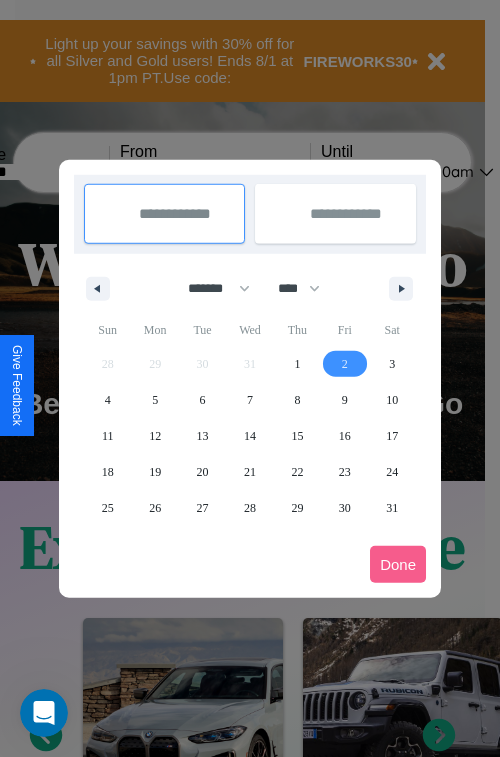 click on "2" at bounding box center (345, 364) 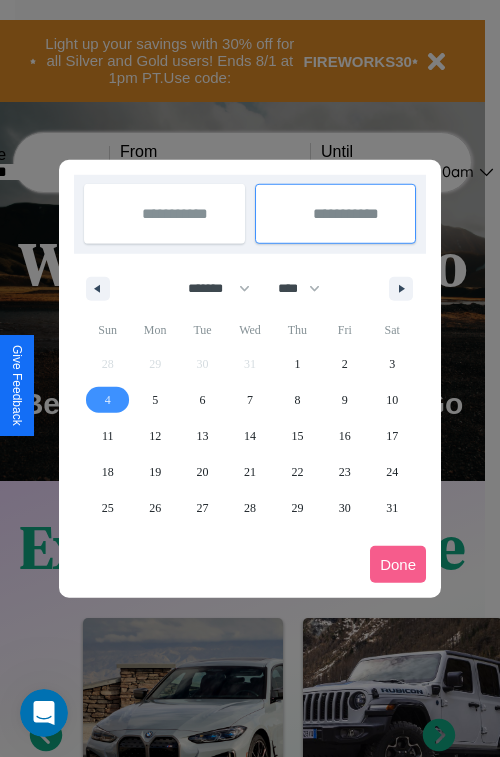click on "4" at bounding box center [108, 400] 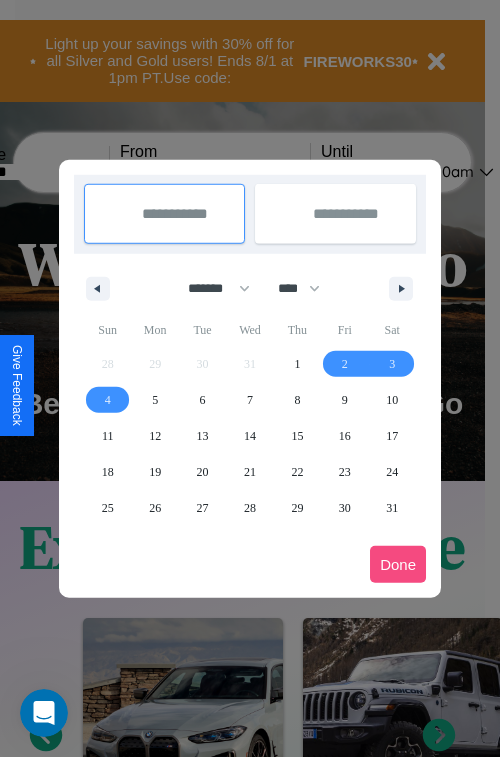 click on "Done" at bounding box center [398, 564] 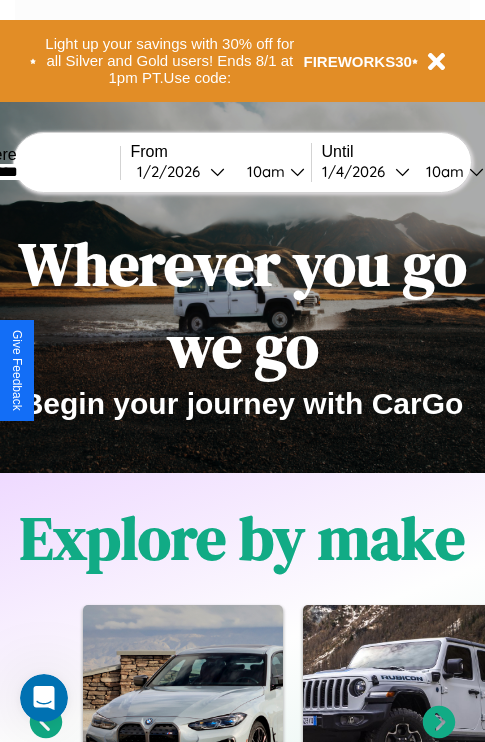 click on "10am" at bounding box center (263, 171) 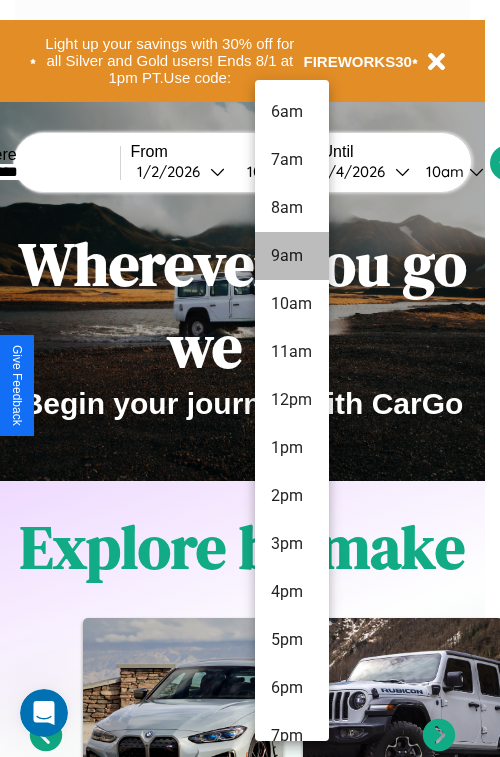 click on "9am" at bounding box center [292, 256] 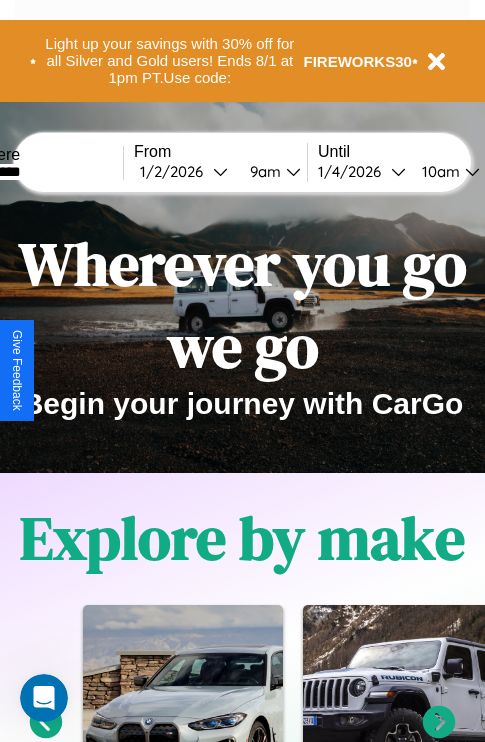click on "10am" at bounding box center [438, 171] 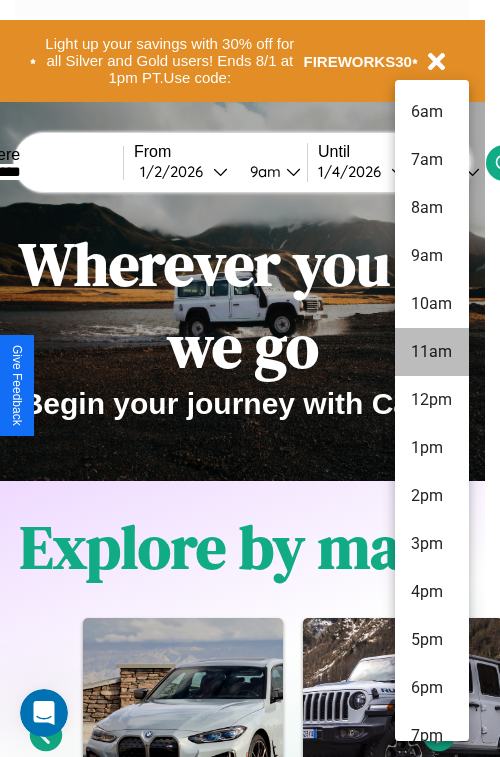 click on "11am" at bounding box center [432, 352] 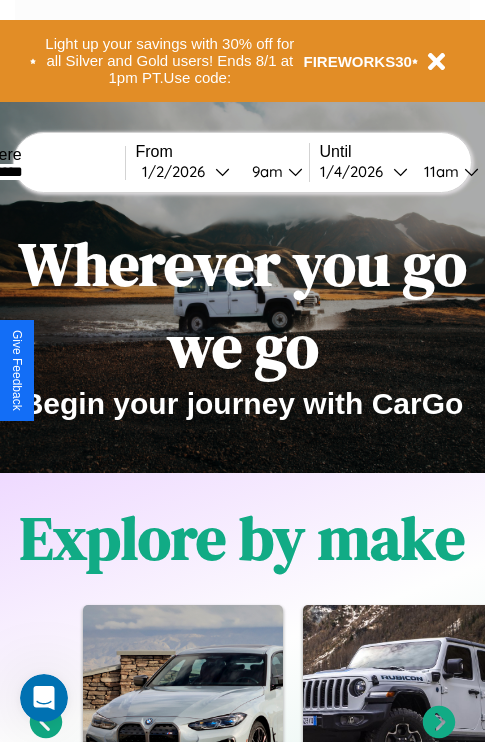 scroll, scrollTop: 0, scrollLeft: 61, axis: horizontal 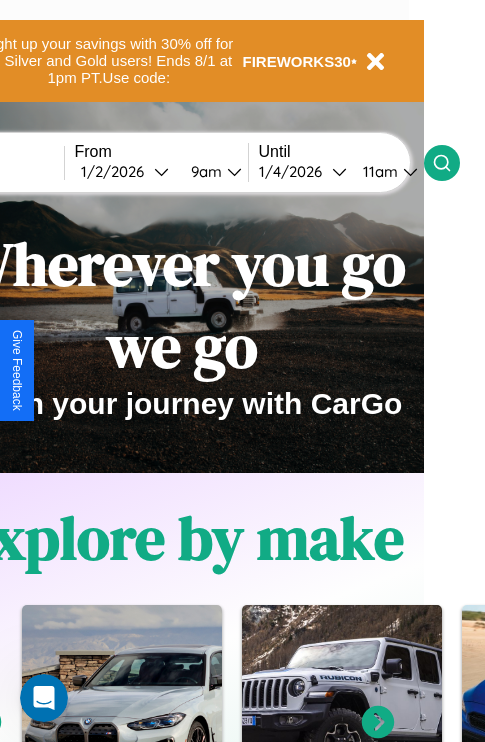 click 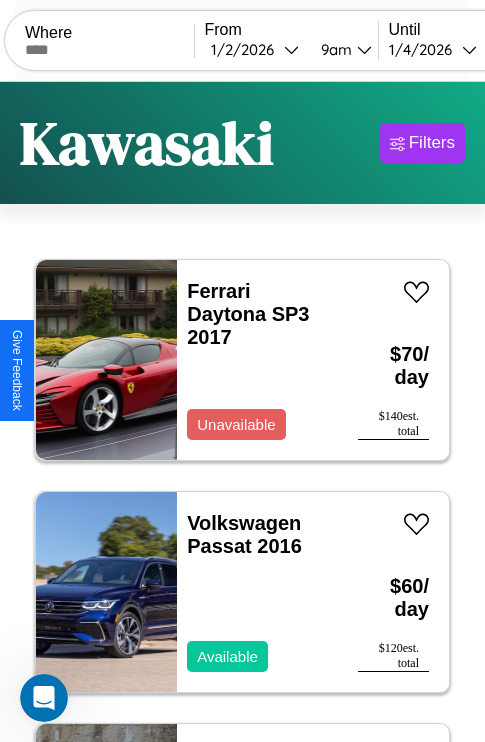 scroll, scrollTop: 66, scrollLeft: 0, axis: vertical 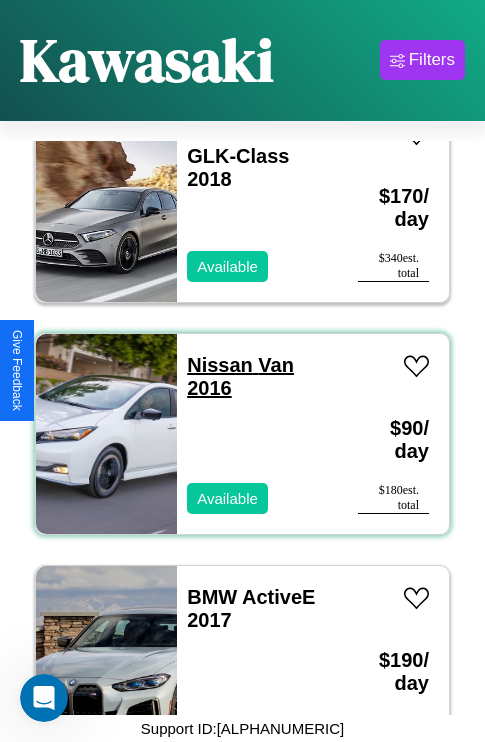 click on "Nissan   Van   2016" at bounding box center [240, 376] 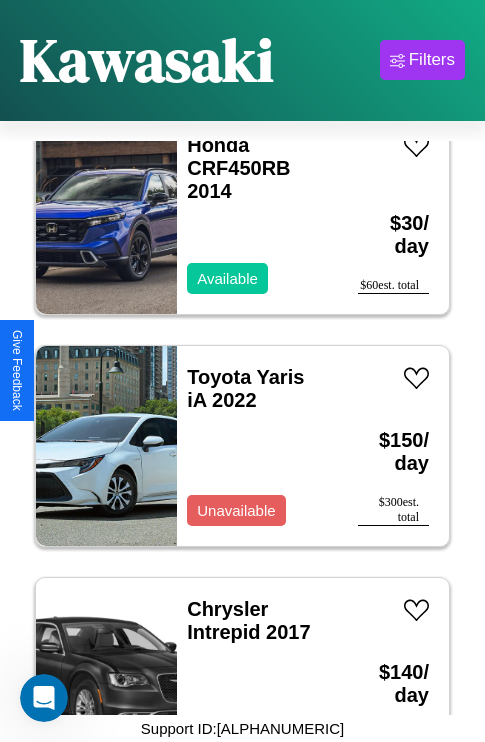 scroll, scrollTop: 4251, scrollLeft: 0, axis: vertical 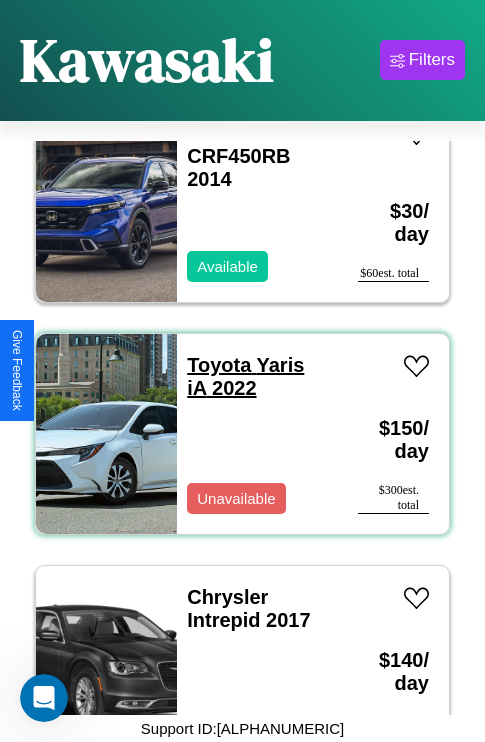 click on "Toyota   Yaris iA   2022" at bounding box center [245, 376] 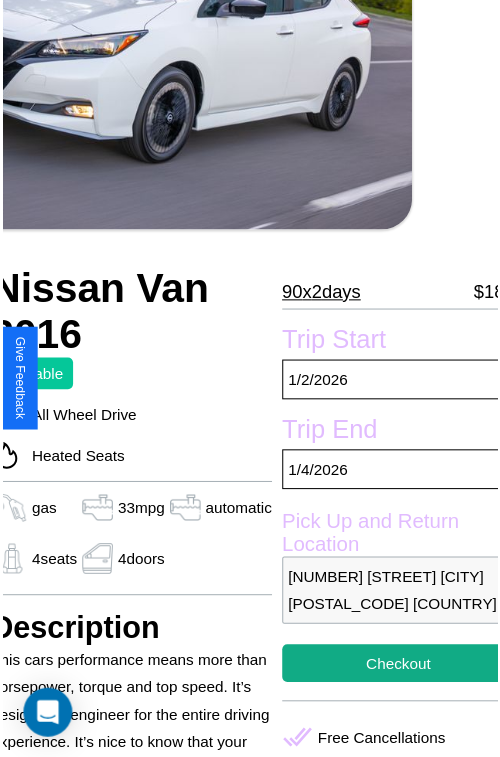 scroll, scrollTop: 220, scrollLeft: 84, axis: both 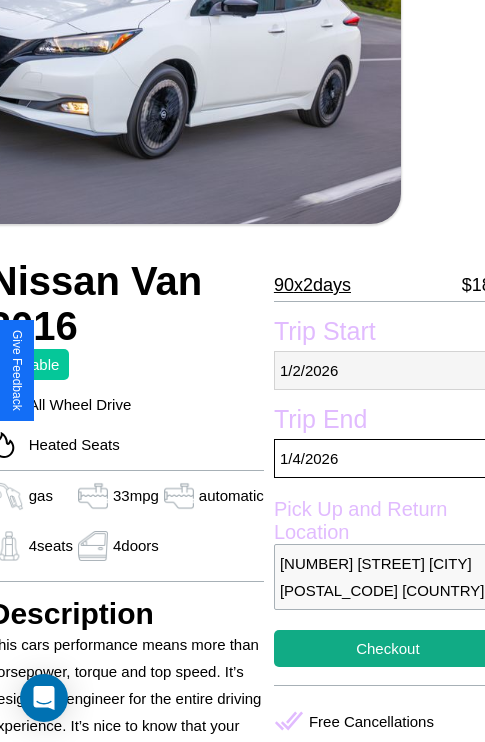 click on "1 / 2 / 2026" at bounding box center (388, 370) 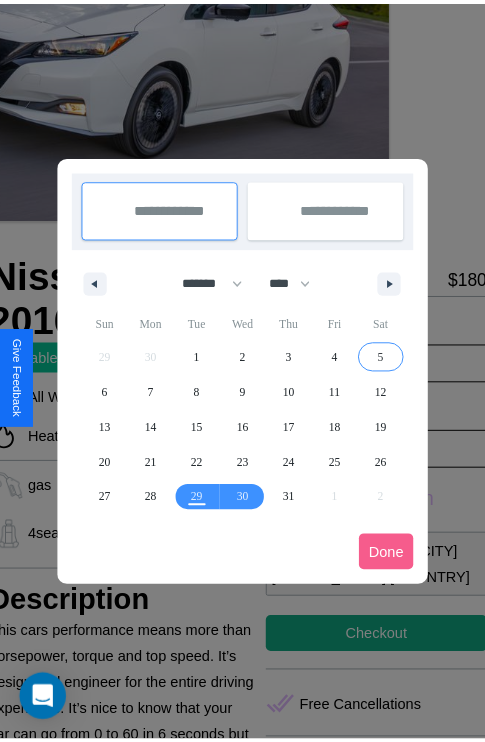 scroll, scrollTop: 0, scrollLeft: 84, axis: horizontal 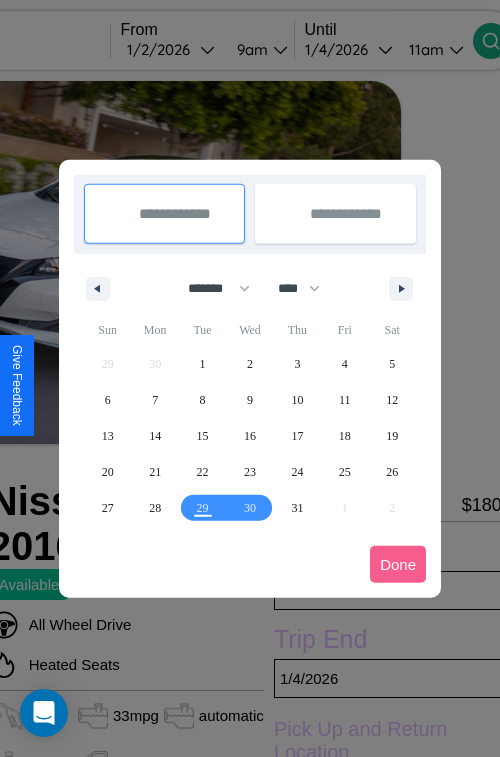click at bounding box center (250, 378) 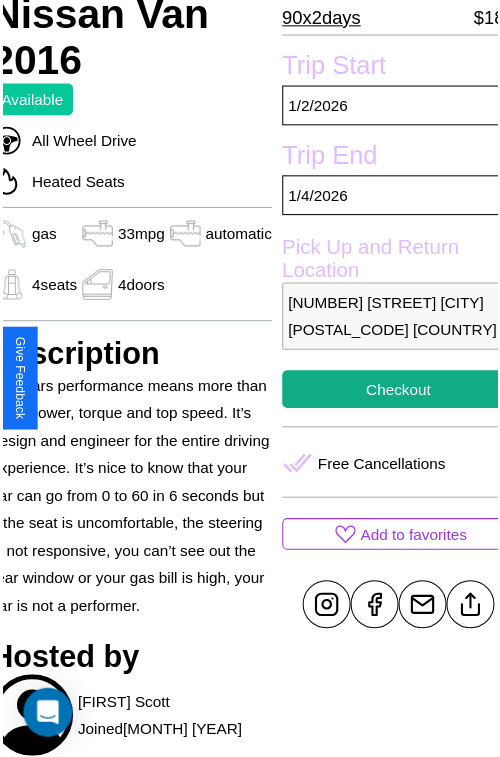 scroll, scrollTop: 498, scrollLeft: 84, axis: both 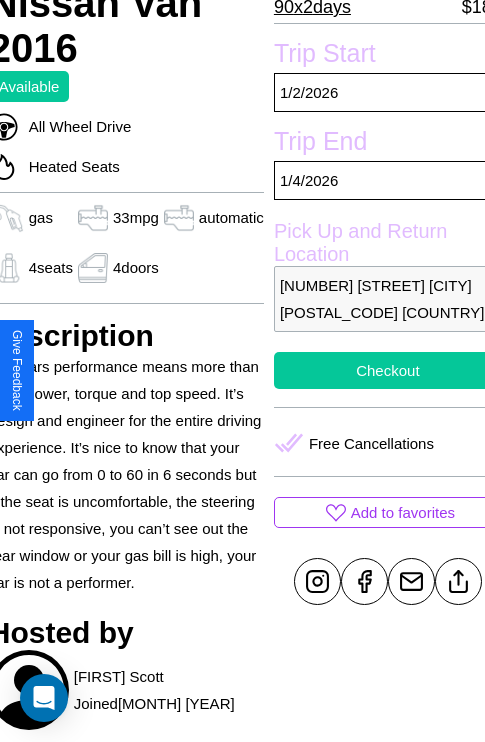 click on "Checkout" at bounding box center (388, 370) 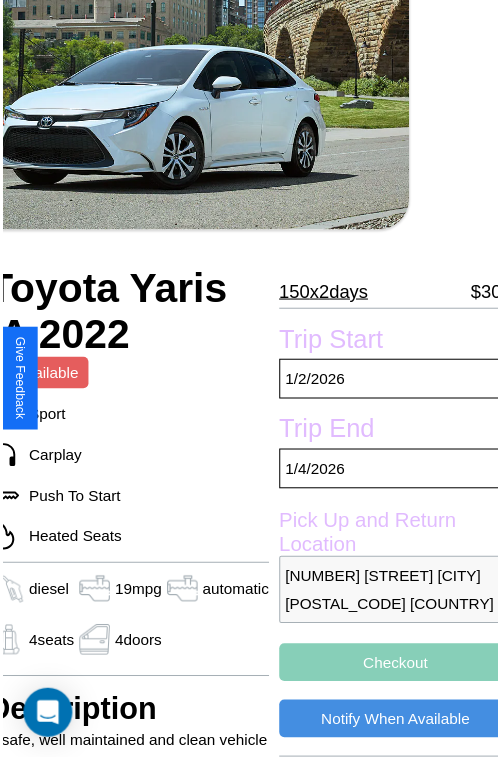 scroll, scrollTop: 130, scrollLeft: 88, axis: both 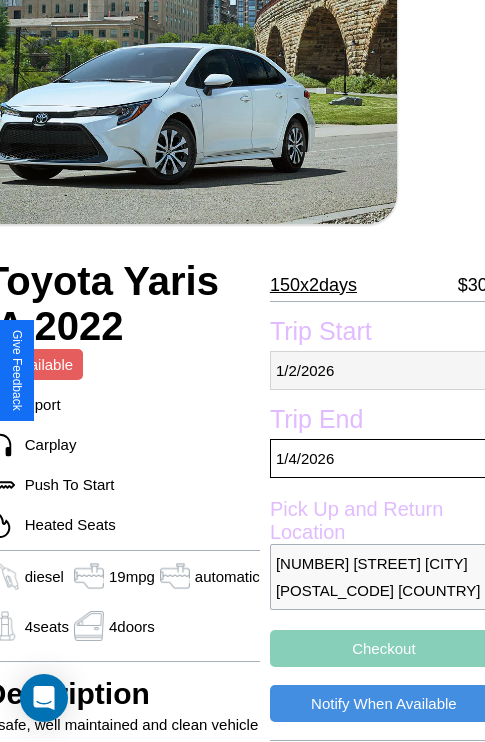 click on "1 / 2 / 2026" at bounding box center (384, 370) 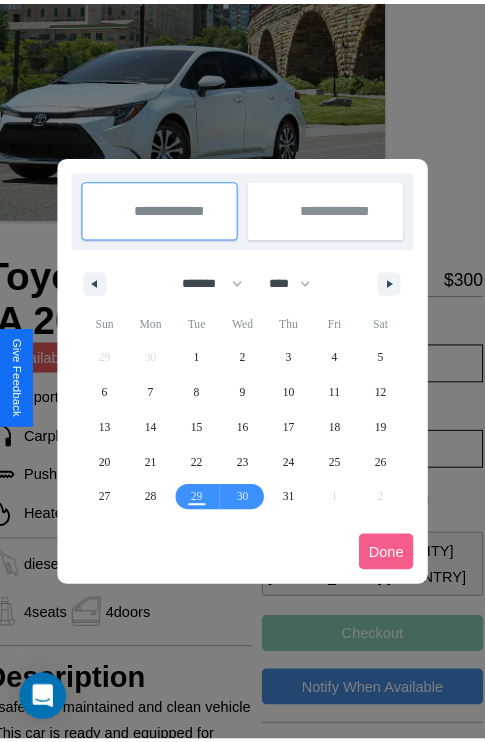 scroll, scrollTop: 0, scrollLeft: 88, axis: horizontal 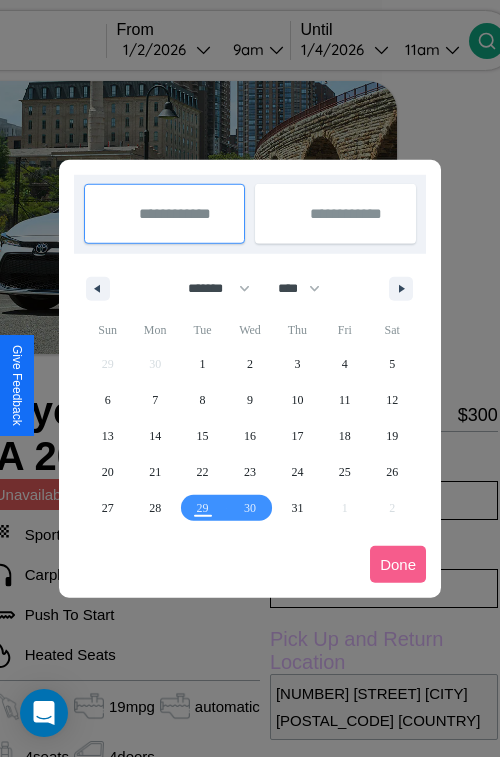click at bounding box center (250, 378) 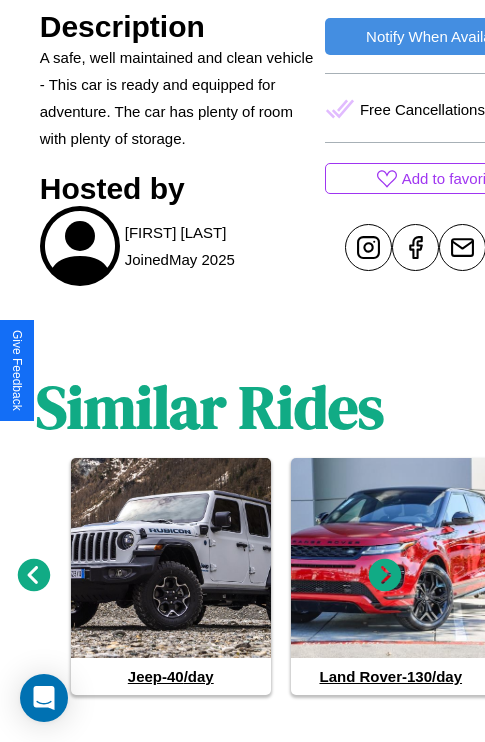 scroll, scrollTop: 817, scrollLeft: 30, axis: both 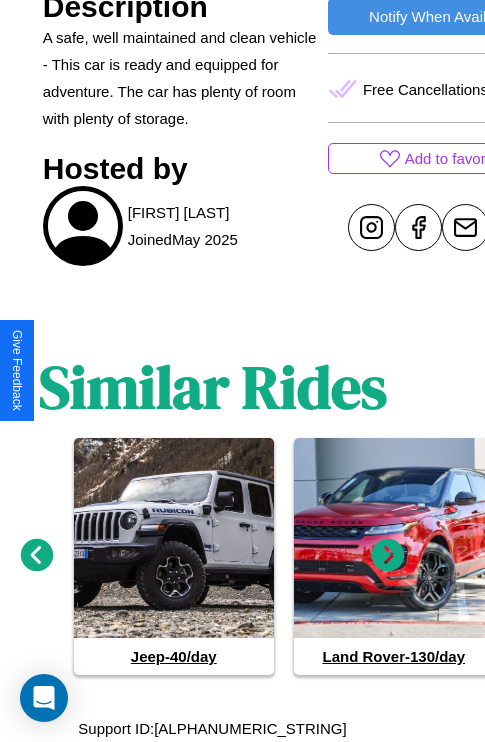 click 